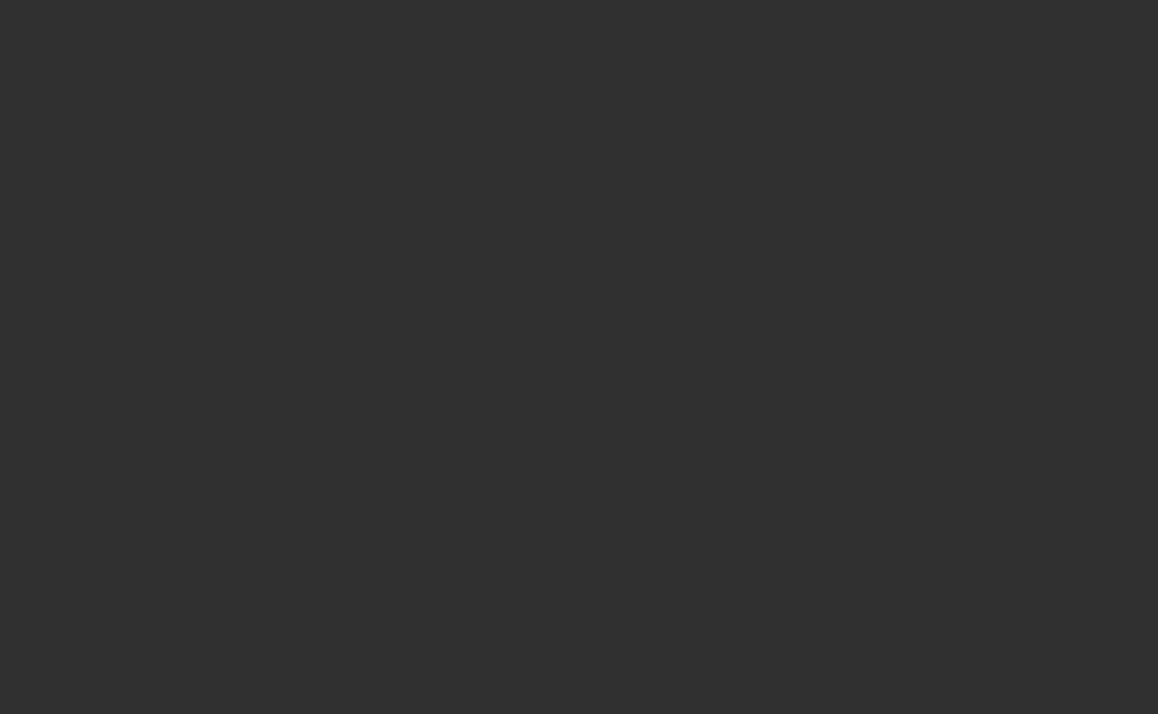scroll, scrollTop: 0, scrollLeft: 0, axis: both 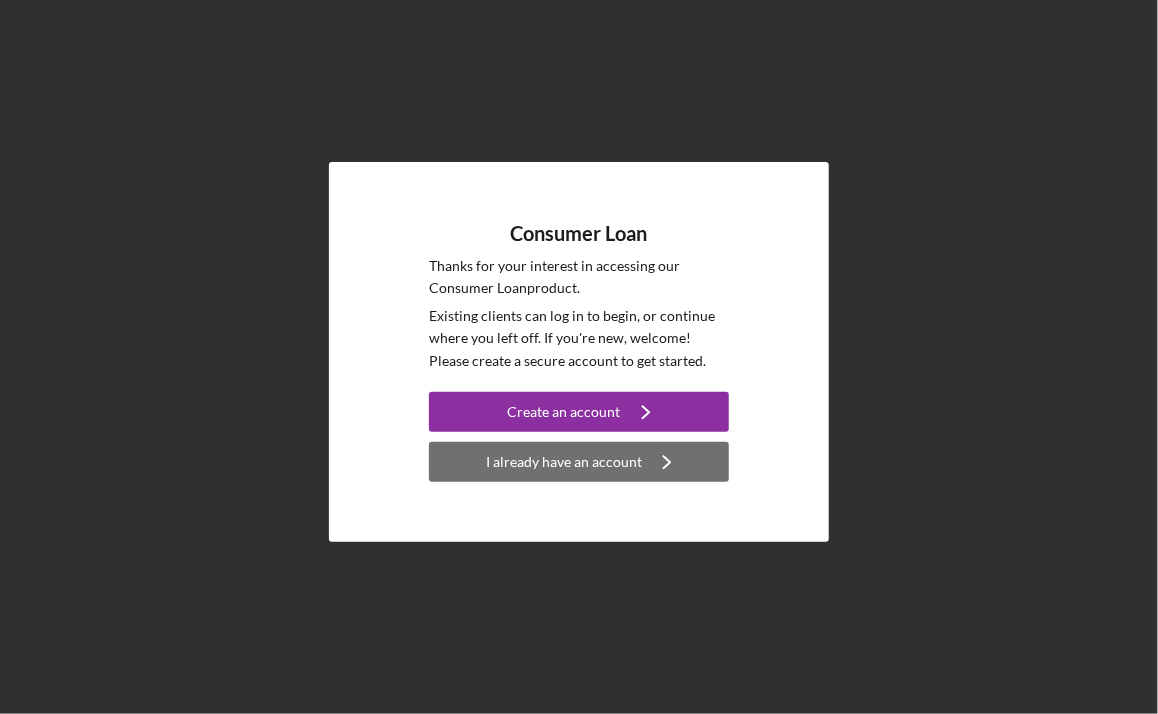 click on "I already have an account" at bounding box center (564, 462) 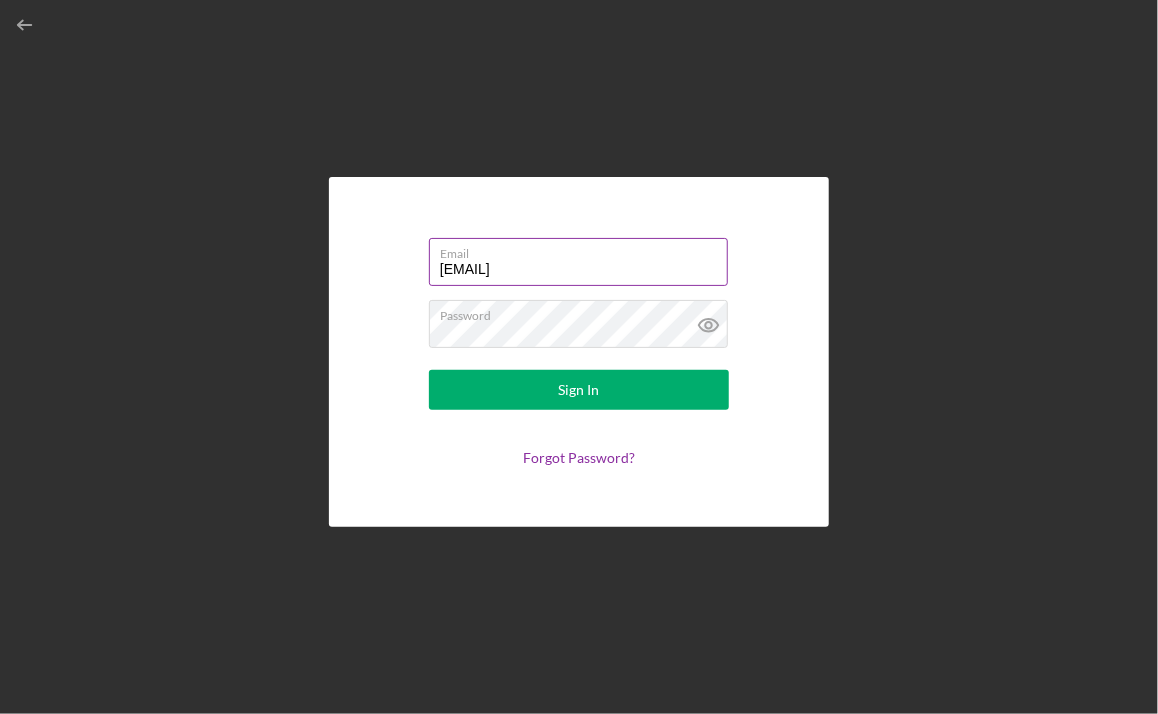 click on "[EMAIL]" at bounding box center (578, 262) 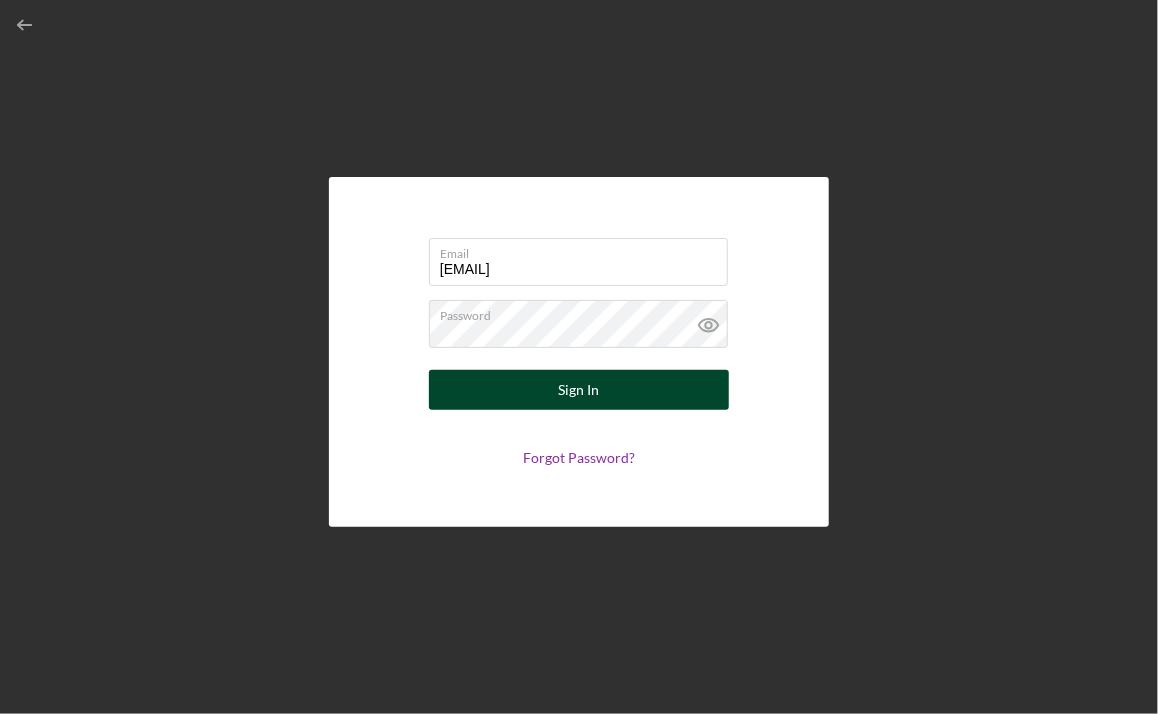 click on "Sign In" at bounding box center (579, 390) 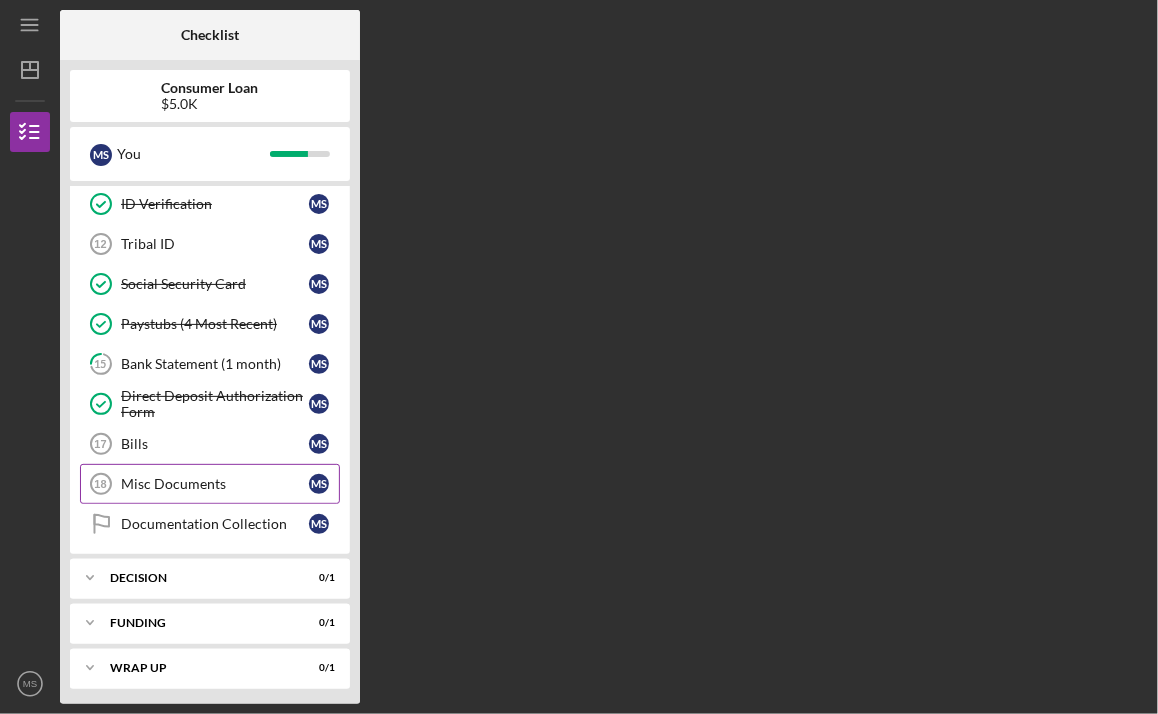scroll, scrollTop: 88, scrollLeft: 0, axis: vertical 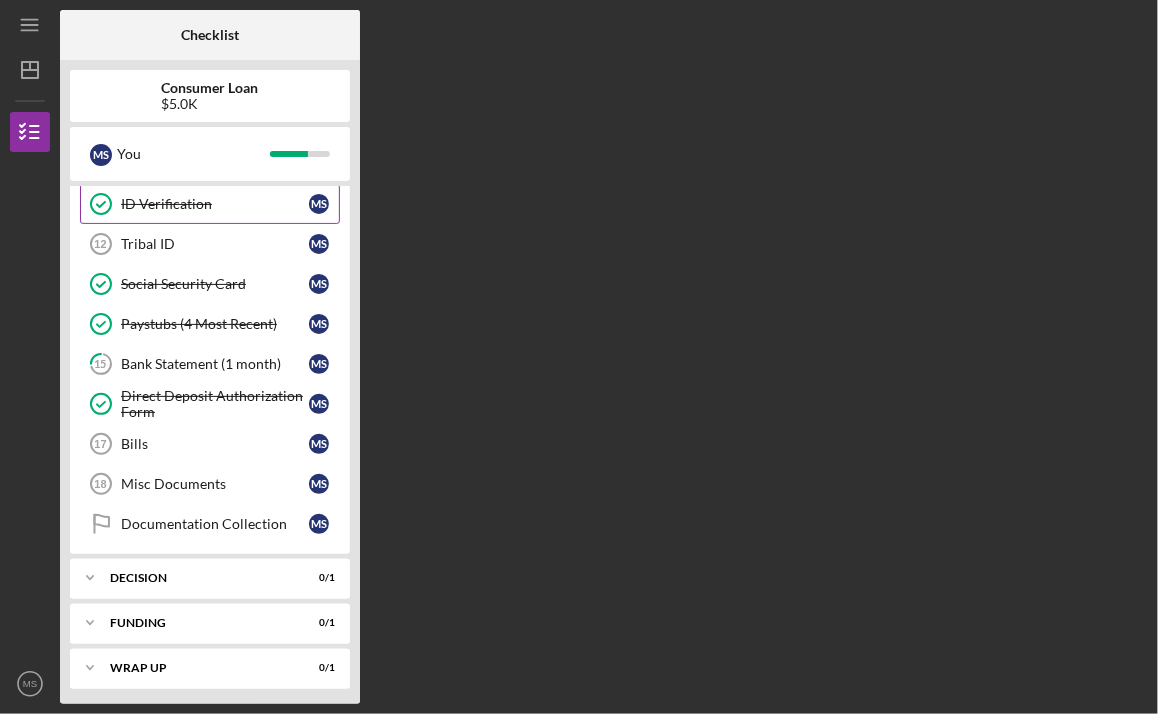 click on "ID Verification ID Verification M S" at bounding box center [210, 204] 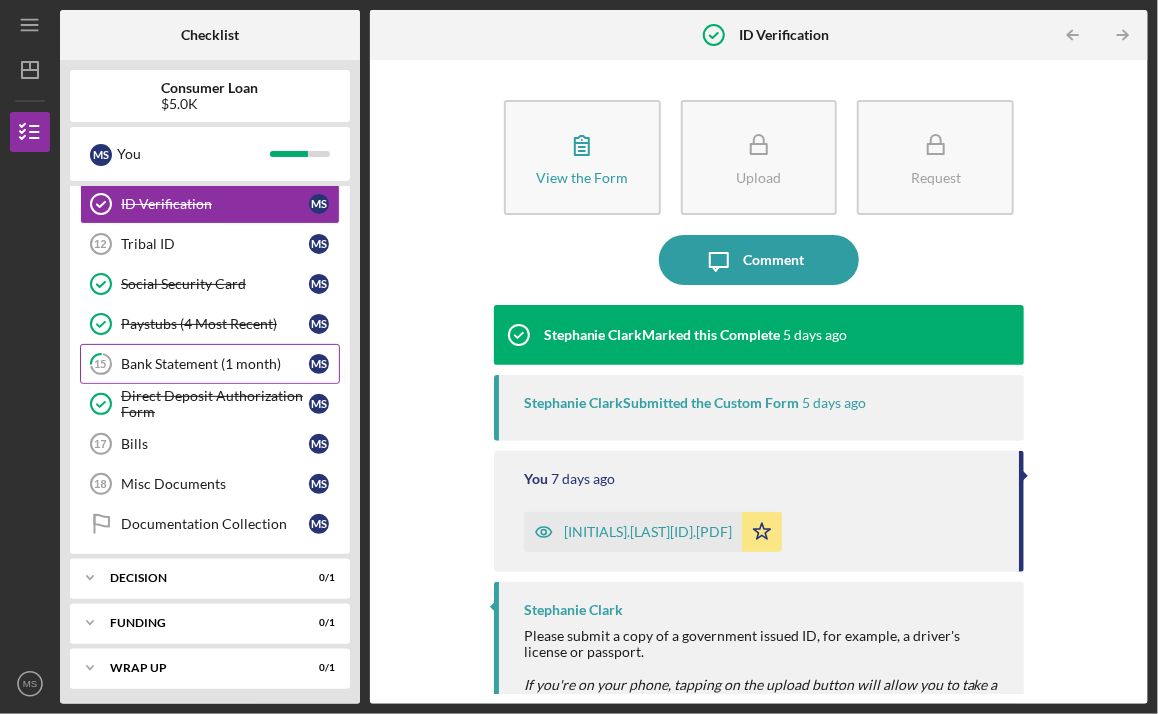 click on "15 Bank Statement (1 month) M S" at bounding box center [210, 364] 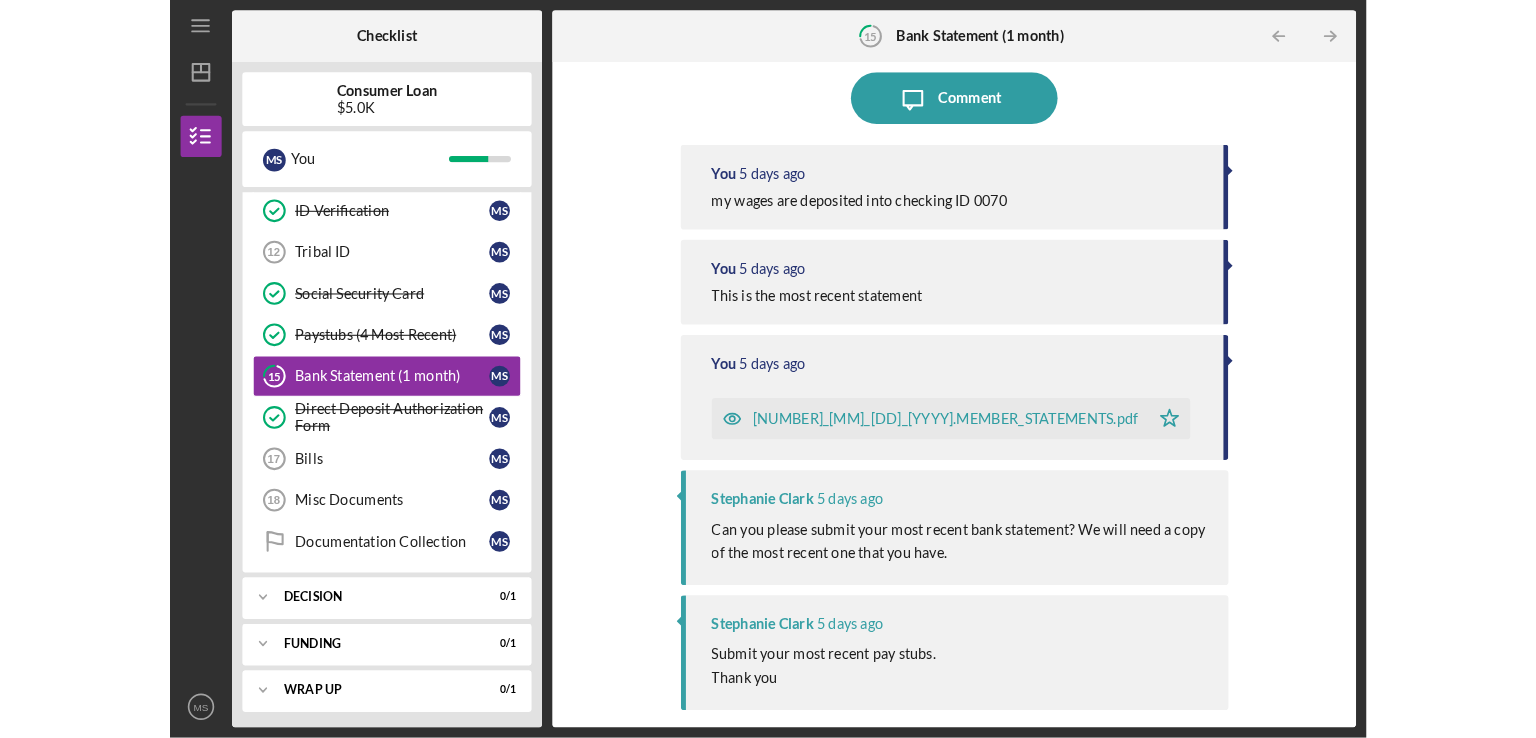 scroll, scrollTop: 200, scrollLeft: 0, axis: vertical 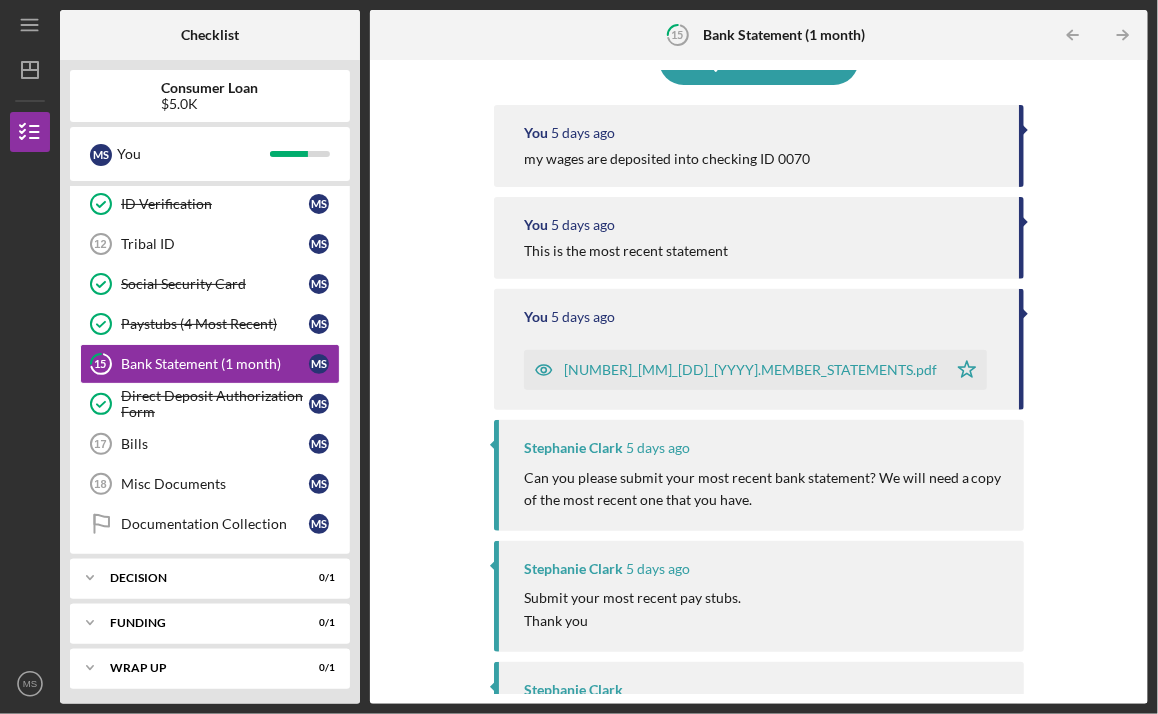 click on "my wages are deposited into checking ID 0070" at bounding box center [759, 146] 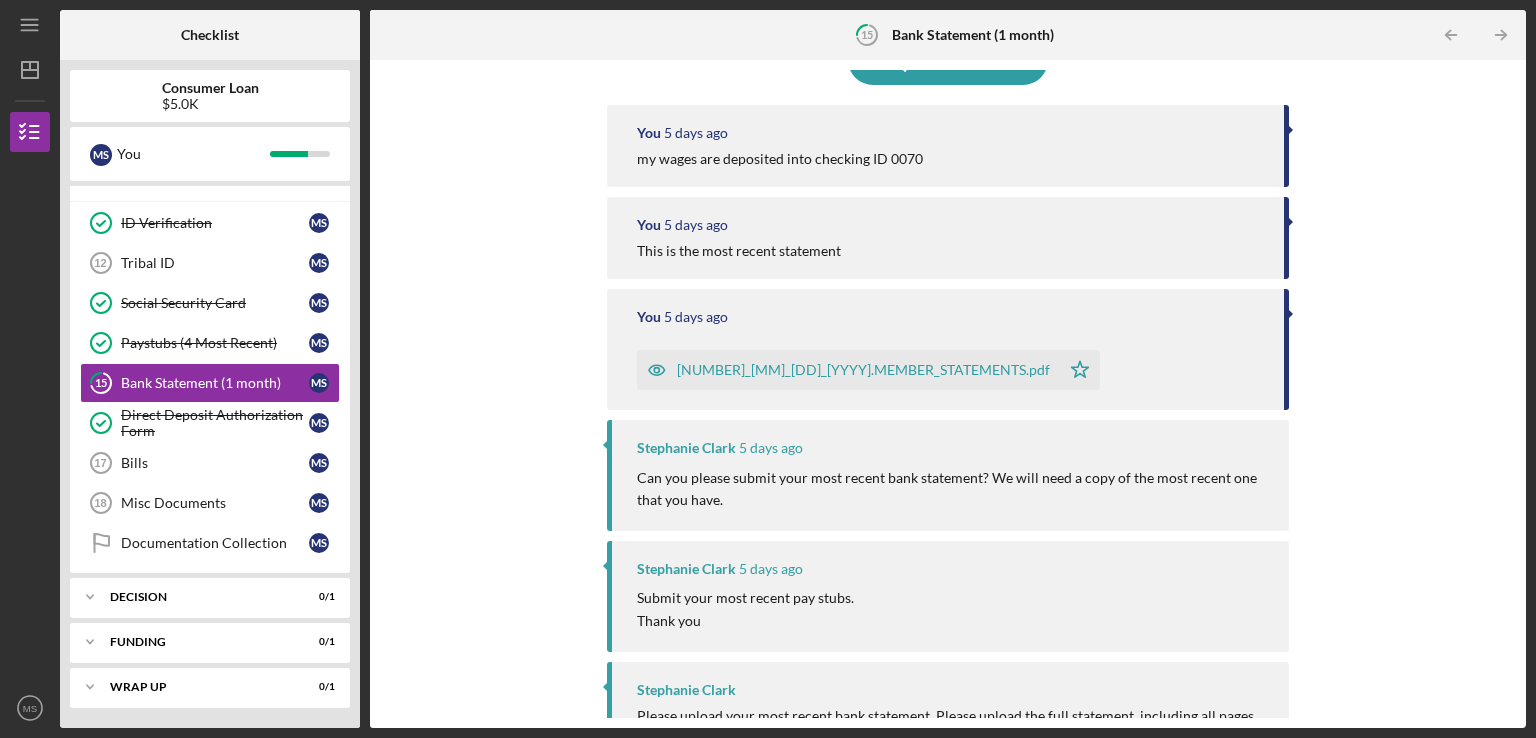scroll, scrollTop: 66, scrollLeft: 0, axis: vertical 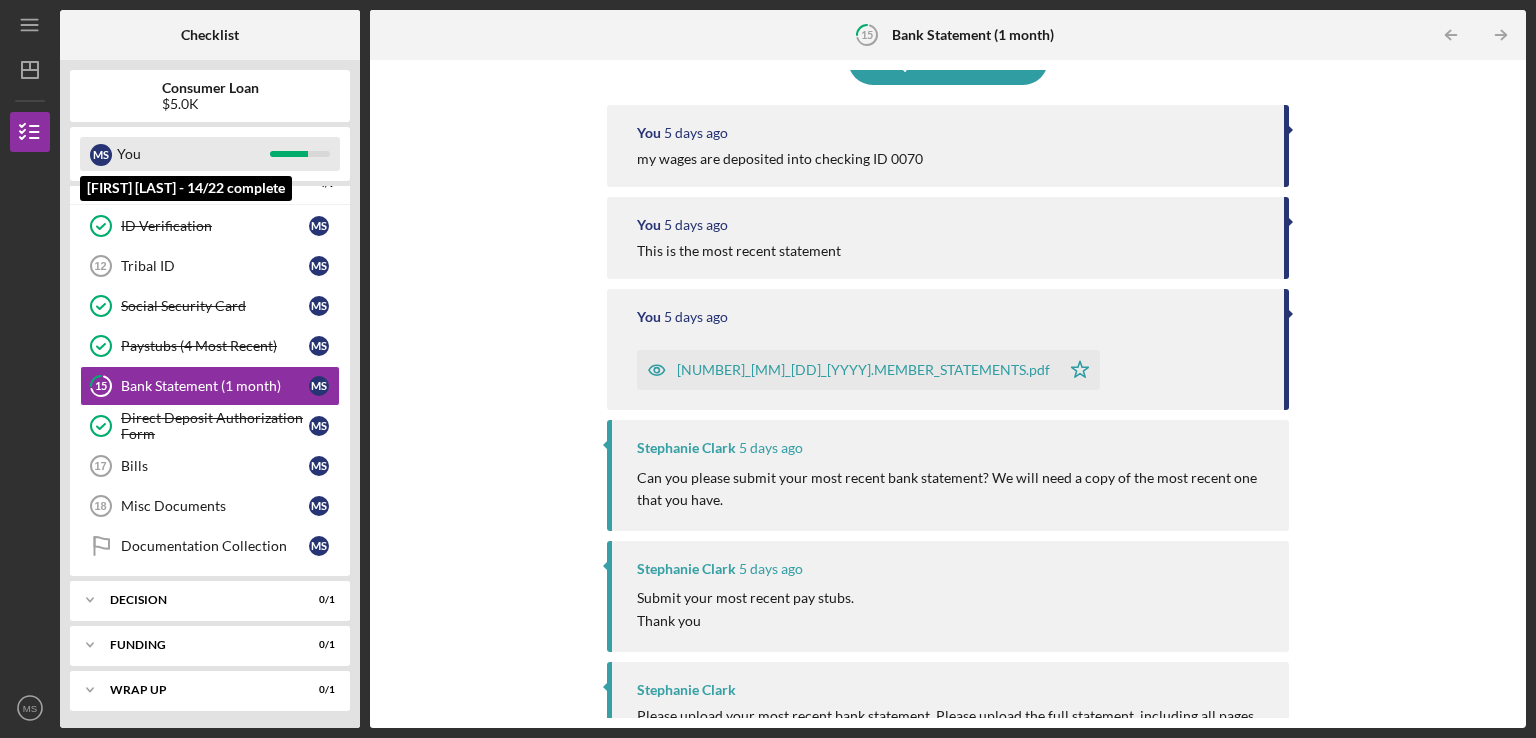 click on "M S" at bounding box center [101, 155] 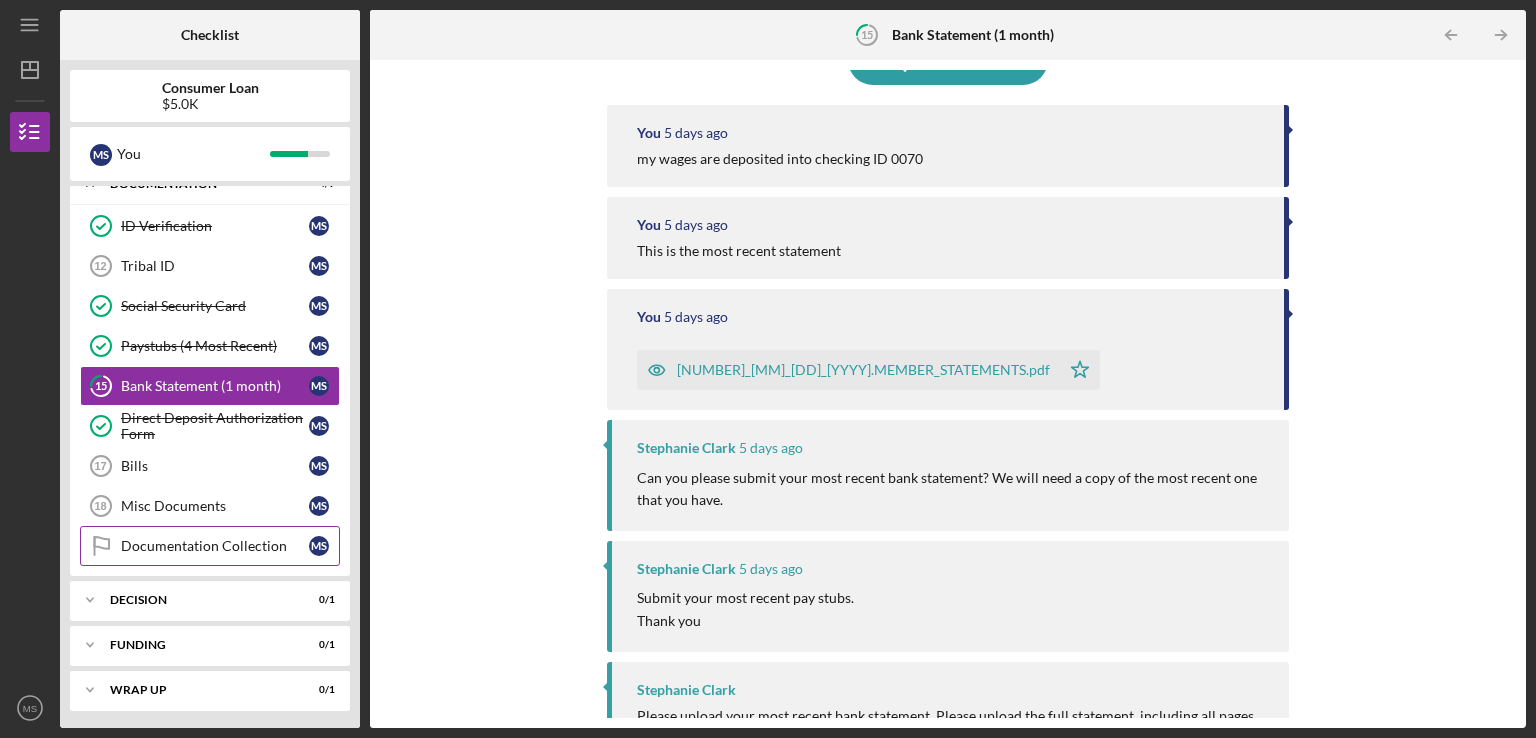 click on "Documentation Collection Documentation Collection M S" at bounding box center (210, 546) 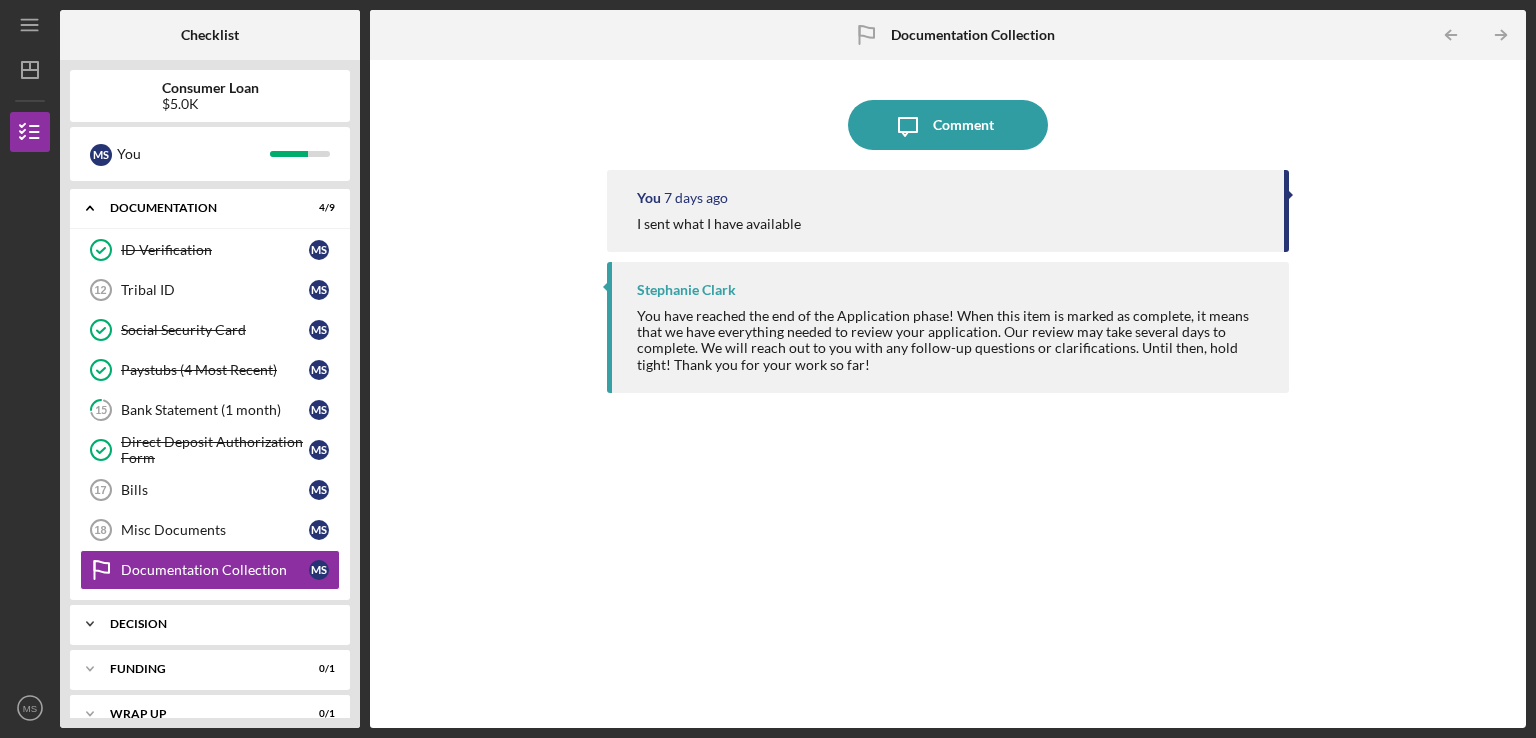scroll, scrollTop: 65, scrollLeft: 0, axis: vertical 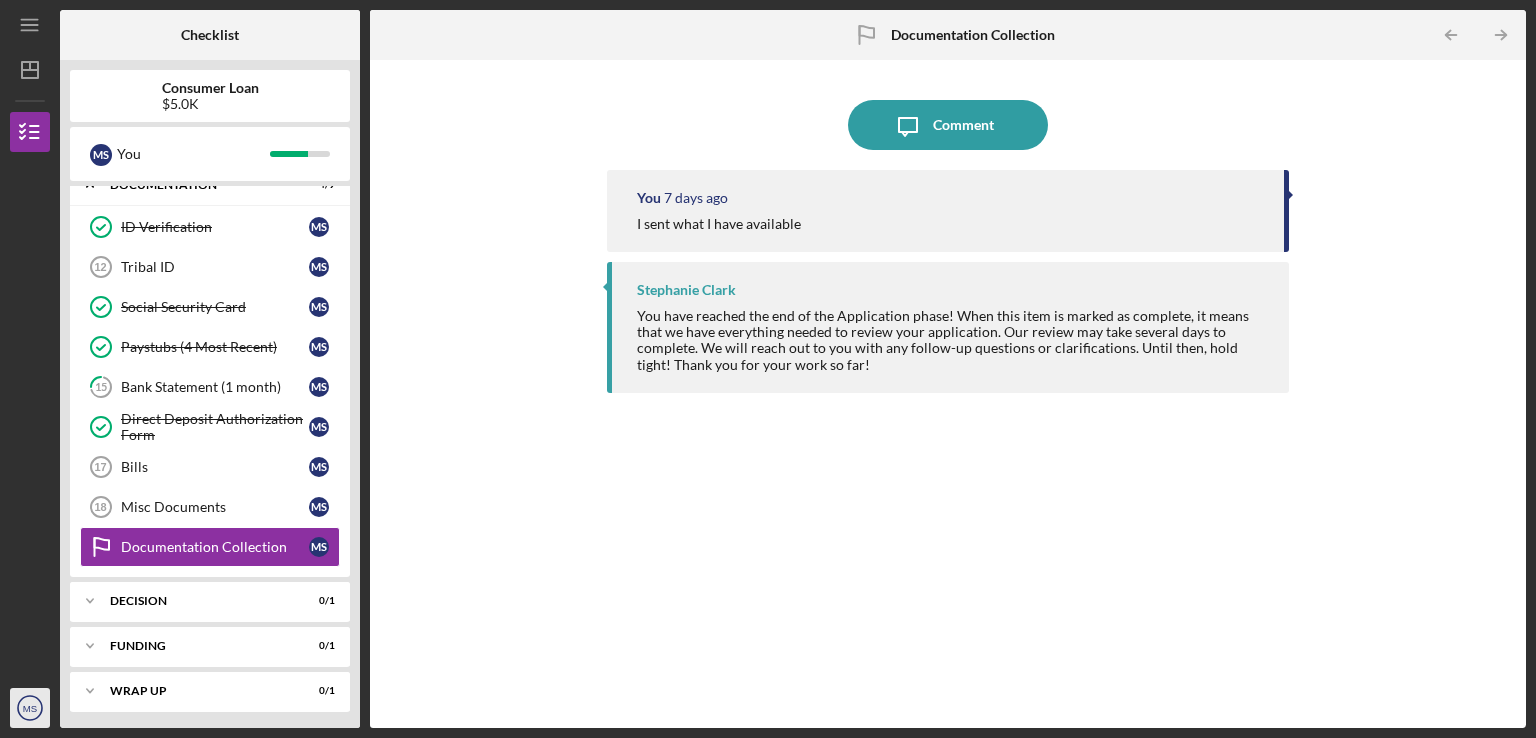 click on "MS" 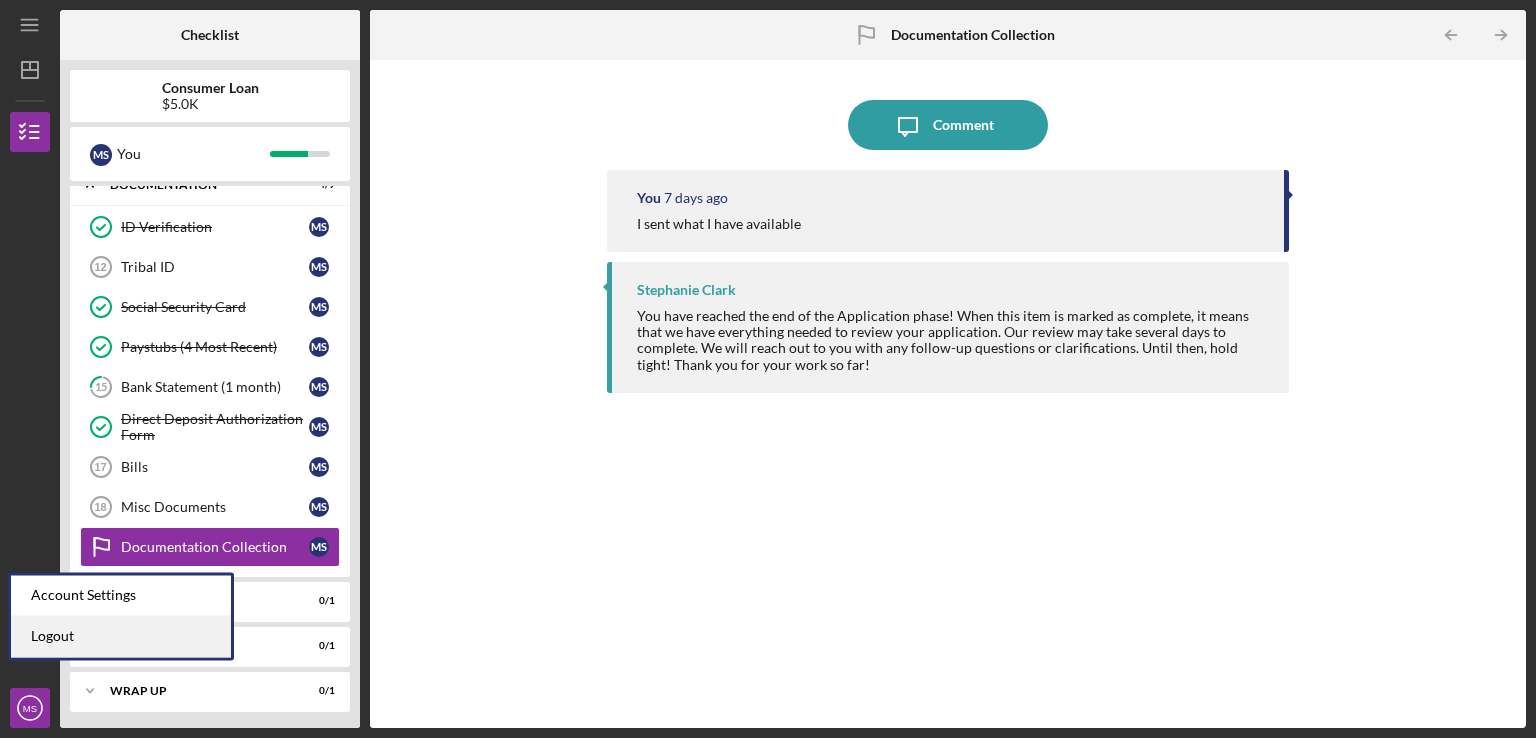 click on "Logout" at bounding box center [121, 636] 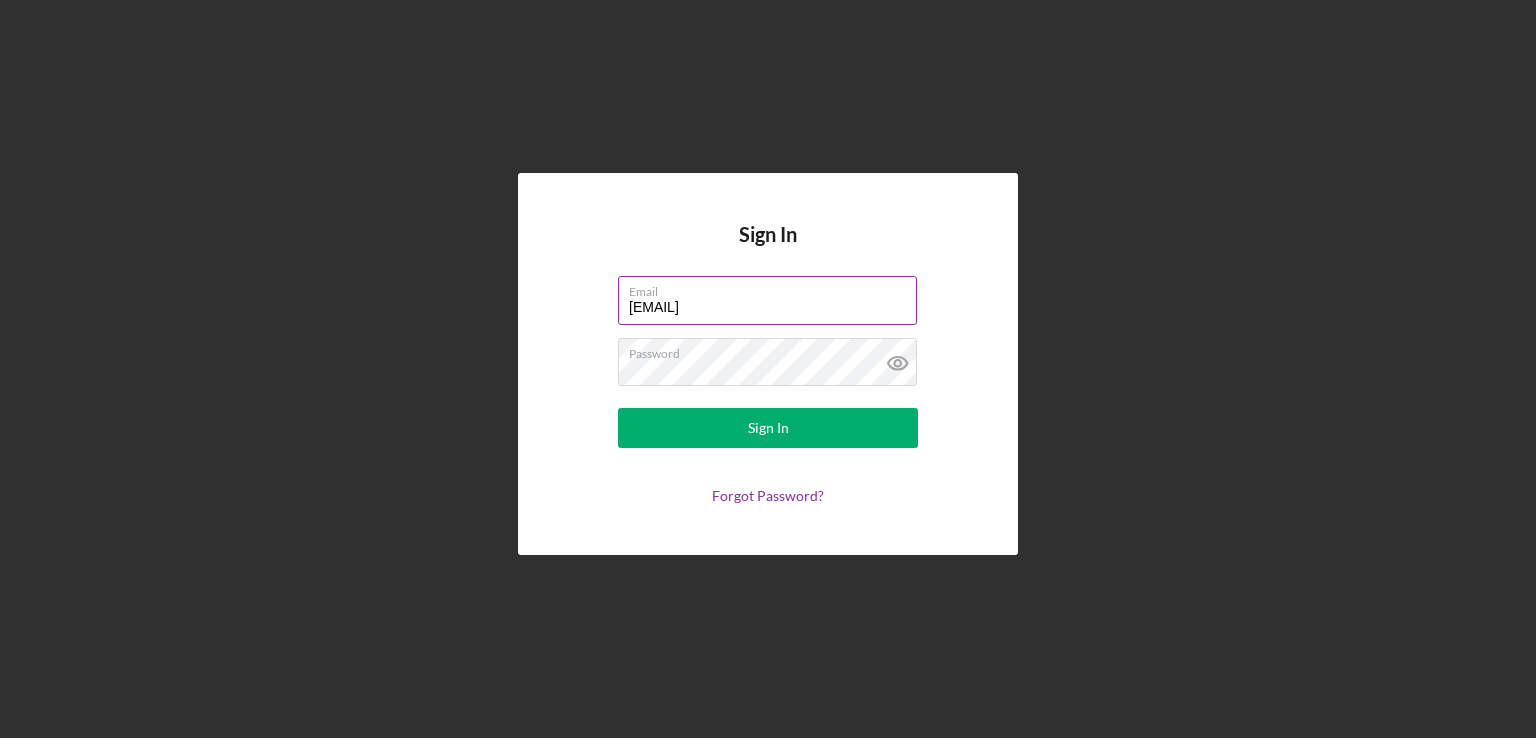 click on "[EMAIL]" at bounding box center [767, 300] 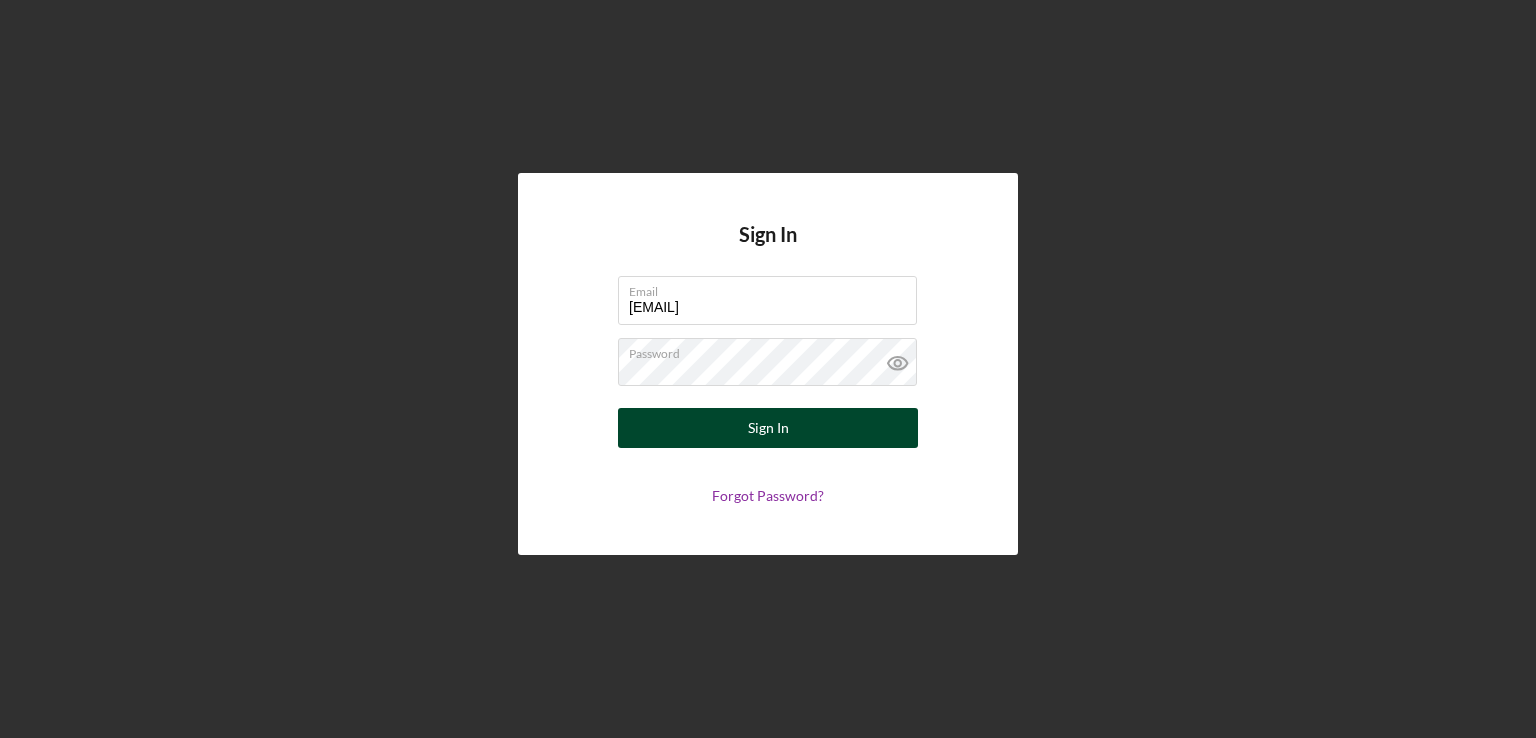 click on "Sign In" at bounding box center [768, 428] 